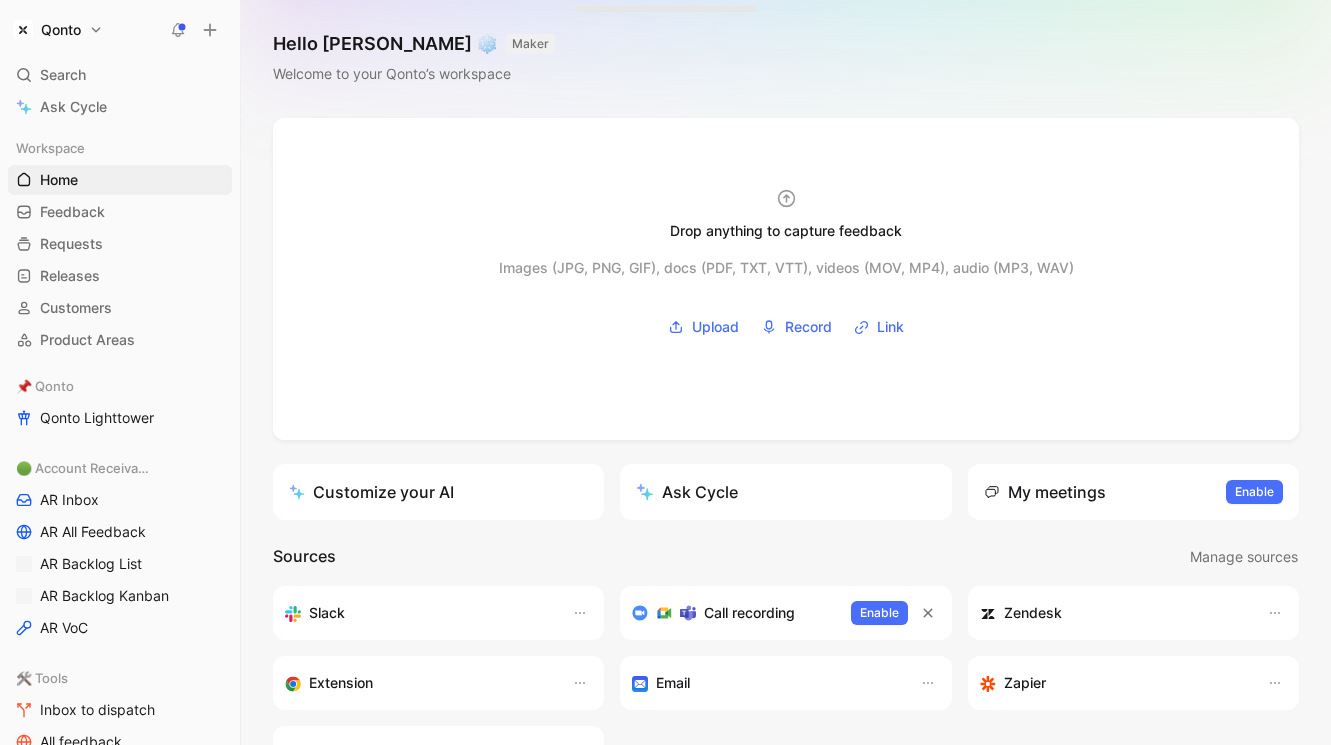 scroll, scrollTop: 0, scrollLeft: 0, axis: both 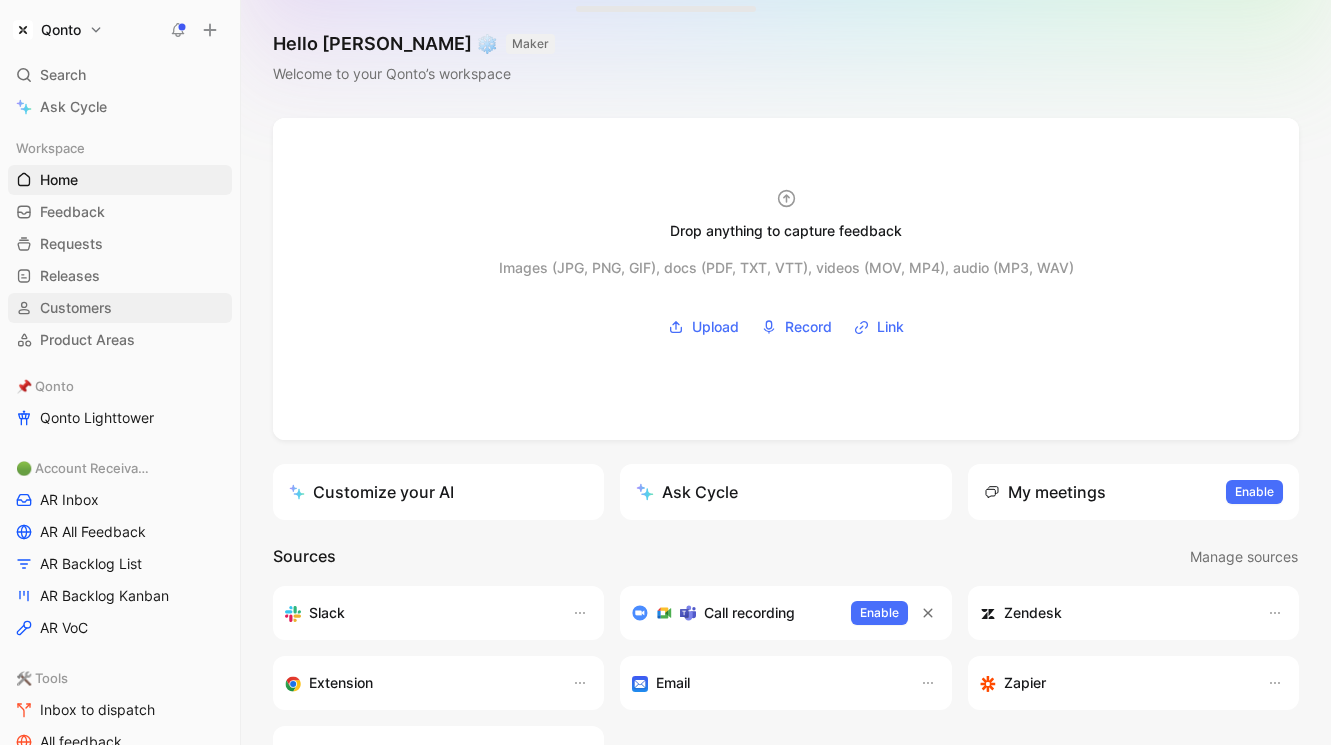 click on "Customers" at bounding box center [76, 308] 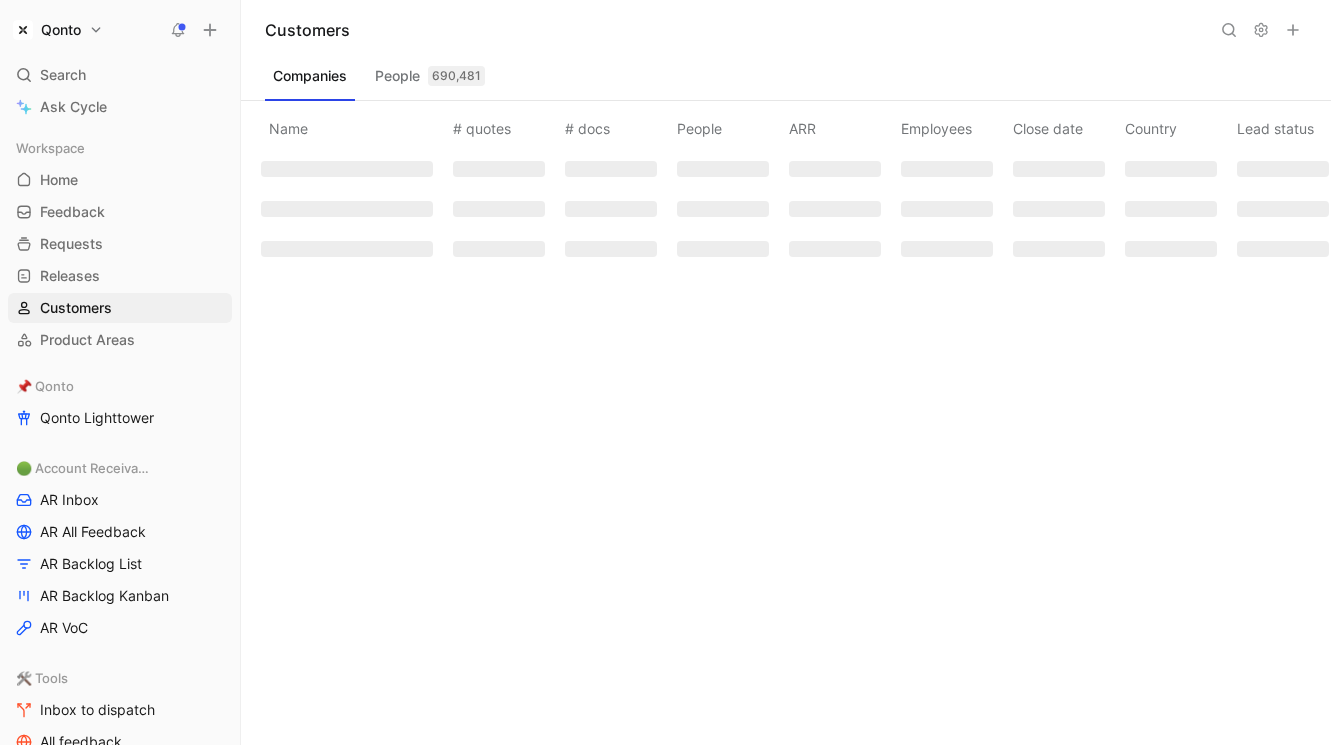 click on "People 690,481" at bounding box center [430, 76] 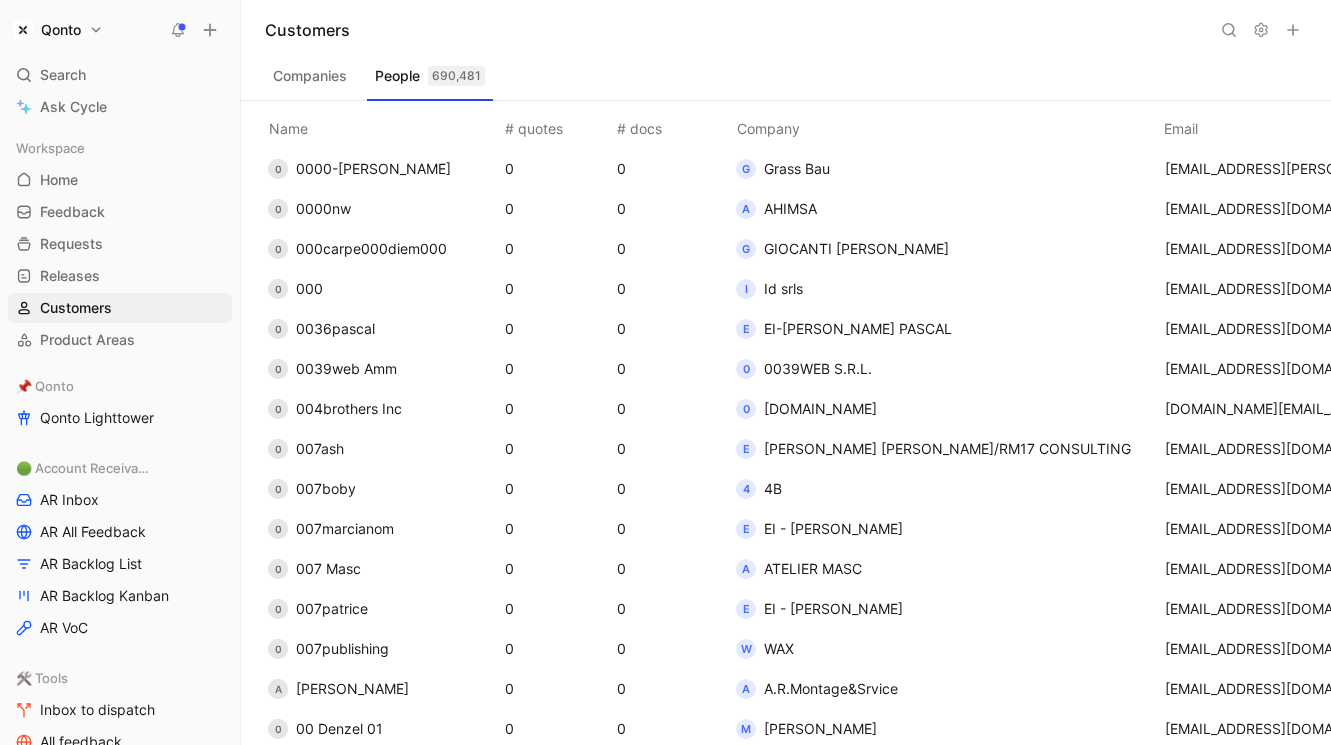 click on "Companies" at bounding box center [310, 76] 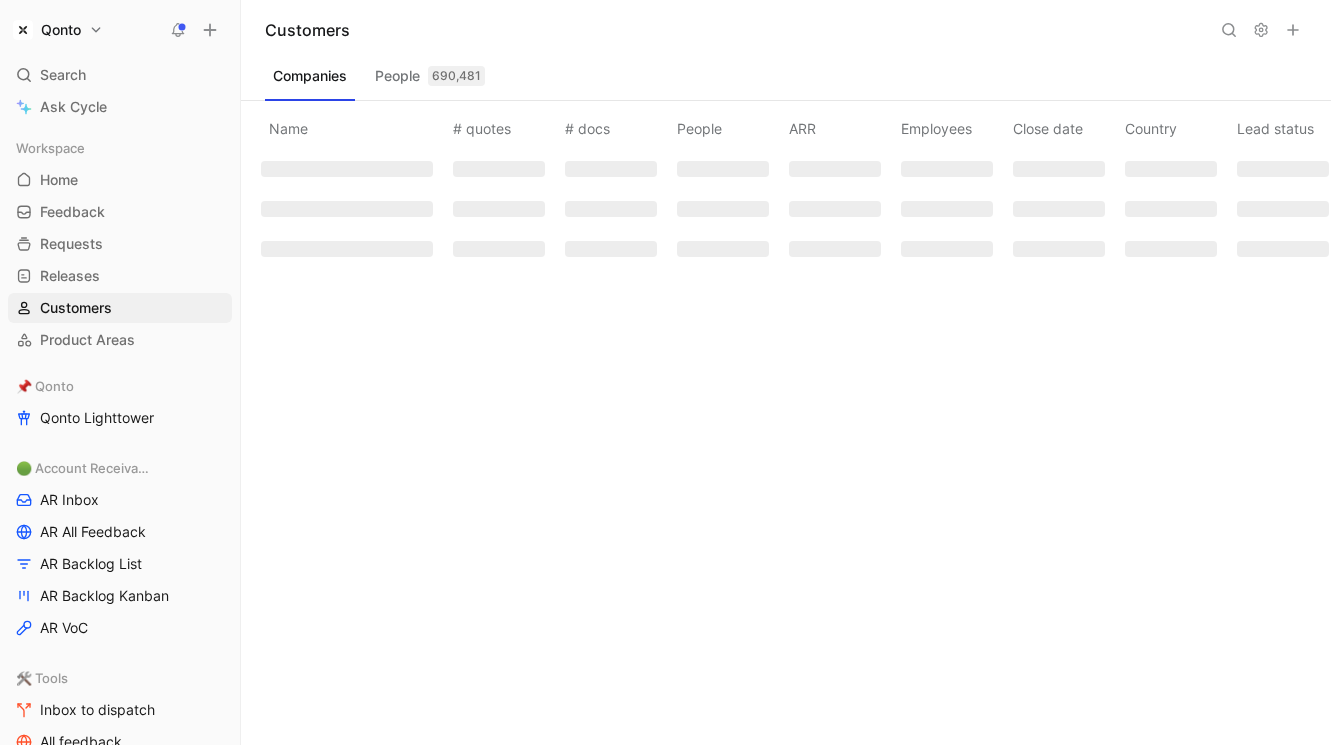 click on "690,481" at bounding box center (456, 76) 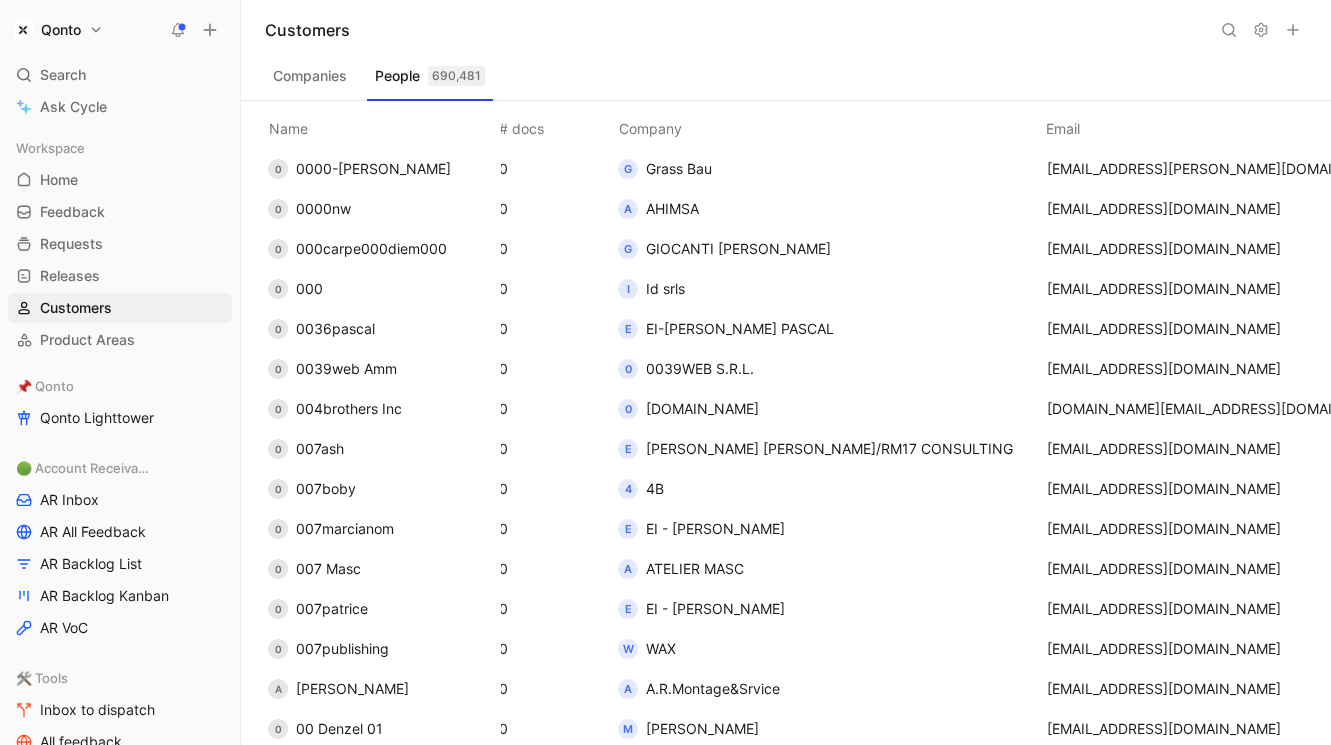 scroll, scrollTop: 0, scrollLeft: 0, axis: both 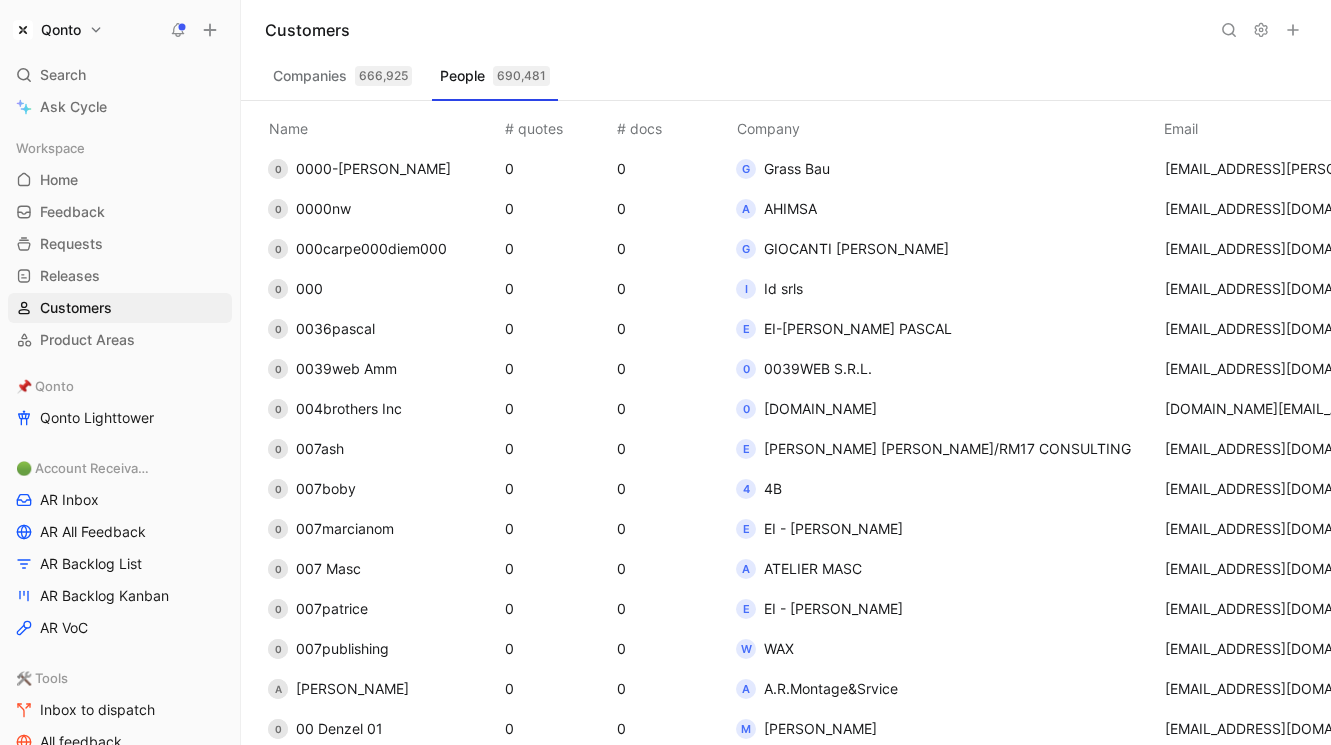 click on "Companies 666,925" at bounding box center [342, 76] 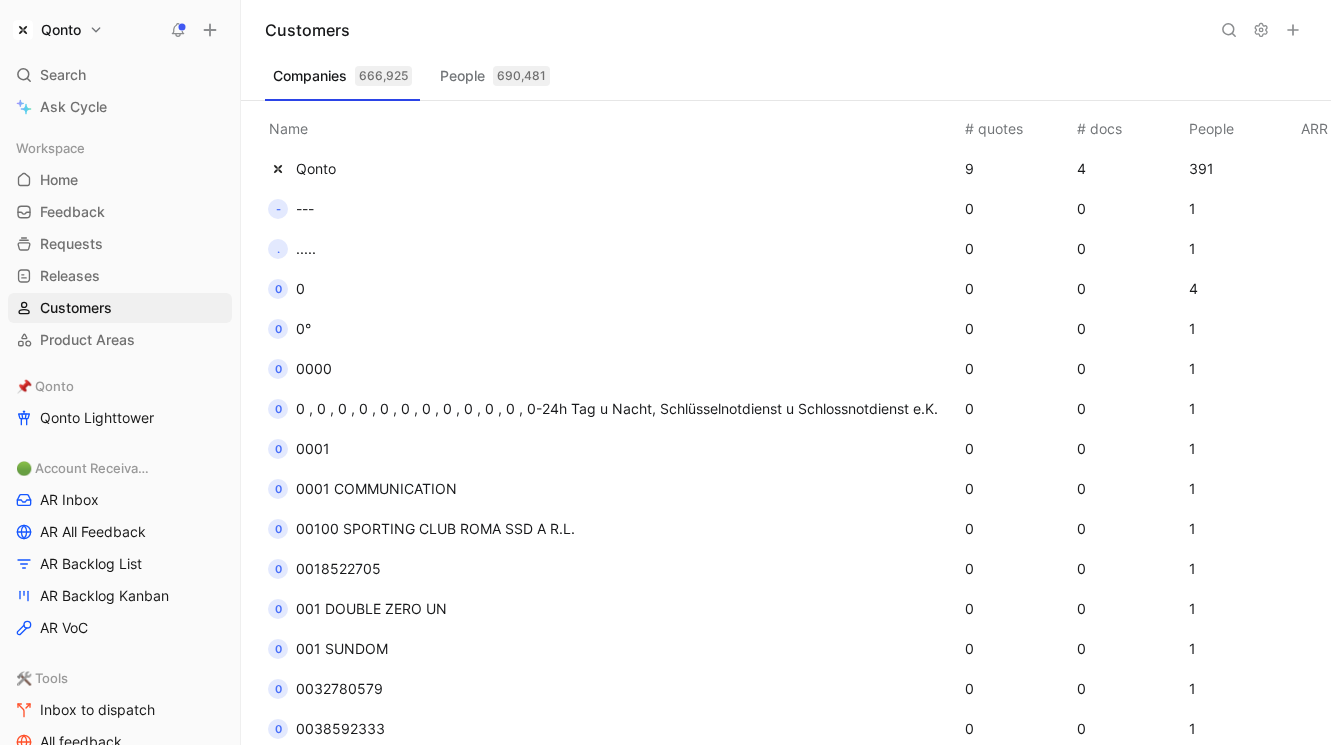click on "690,481" at bounding box center (521, 76) 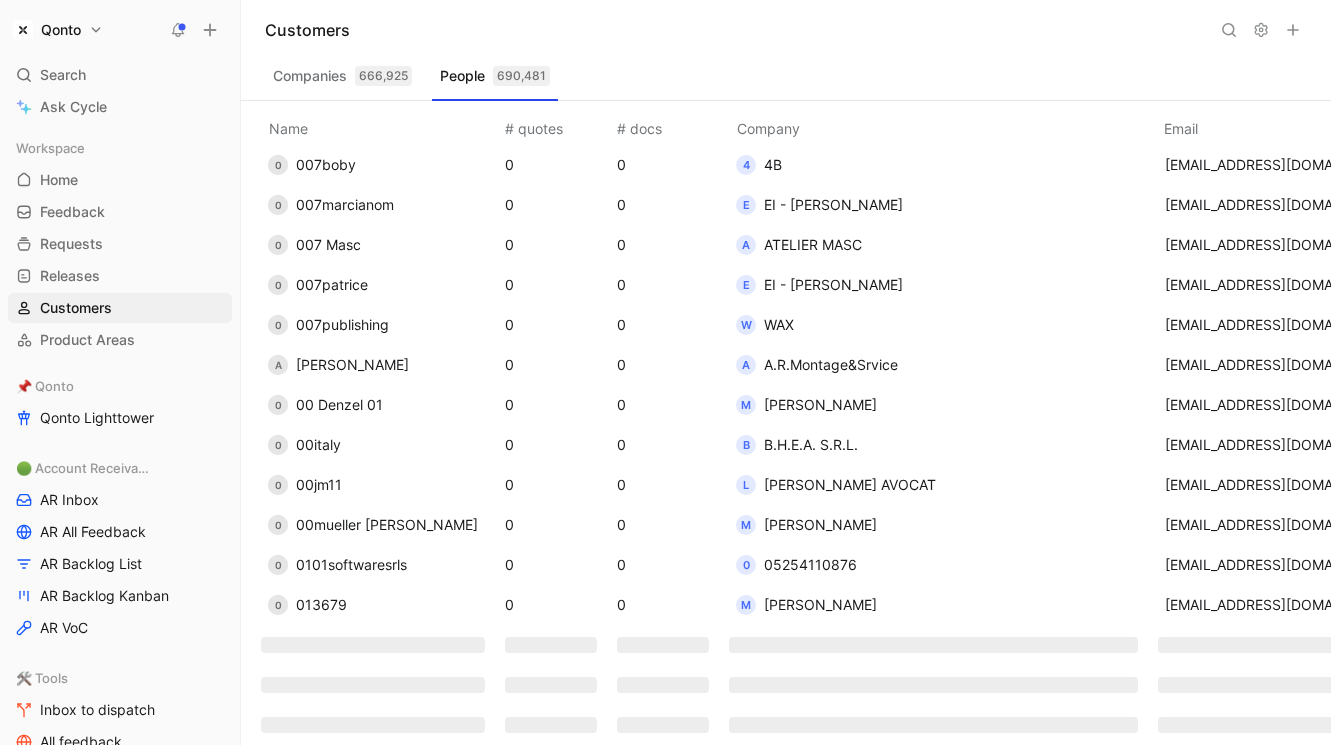 scroll, scrollTop: 0, scrollLeft: 0, axis: both 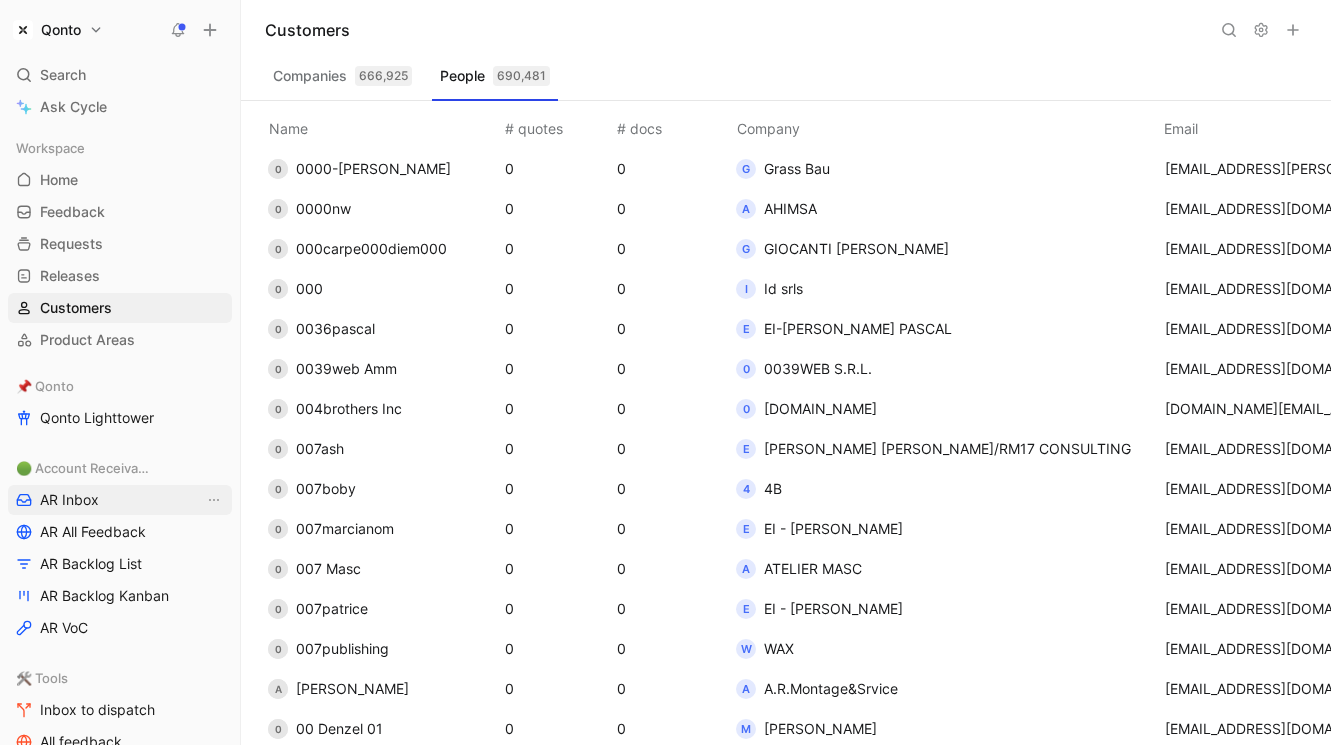 click on "AR Inbox" at bounding box center [69, 500] 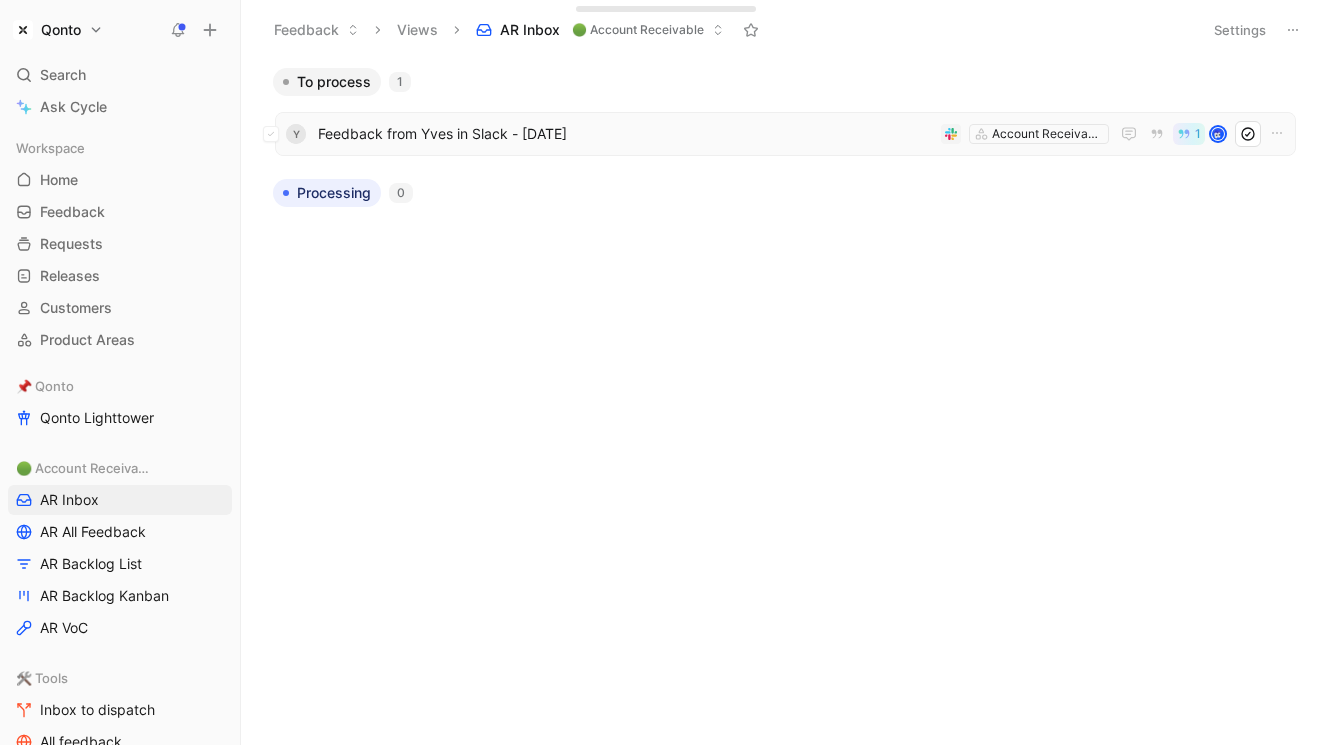 click on "Feedback from Yves in Slack - [DATE]" at bounding box center [625, 134] 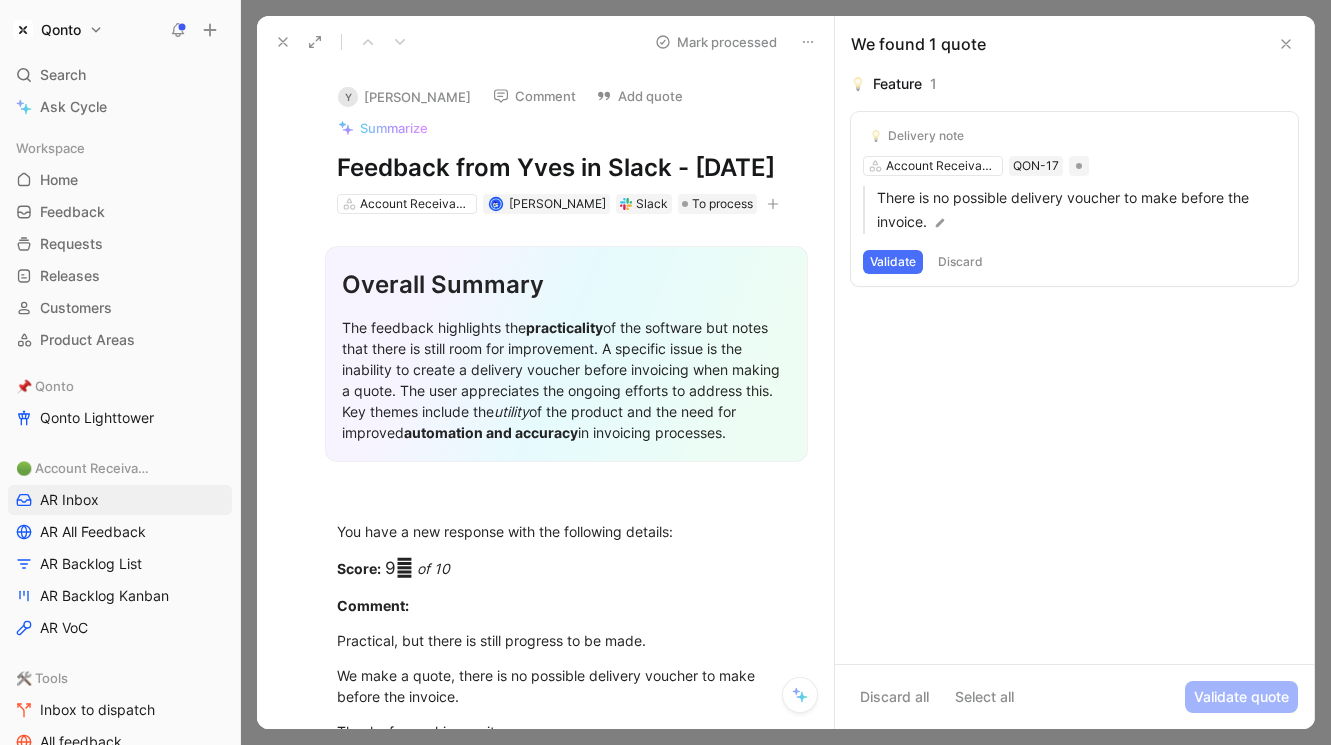 click on "Y [PERSON_NAME]" at bounding box center (404, 97) 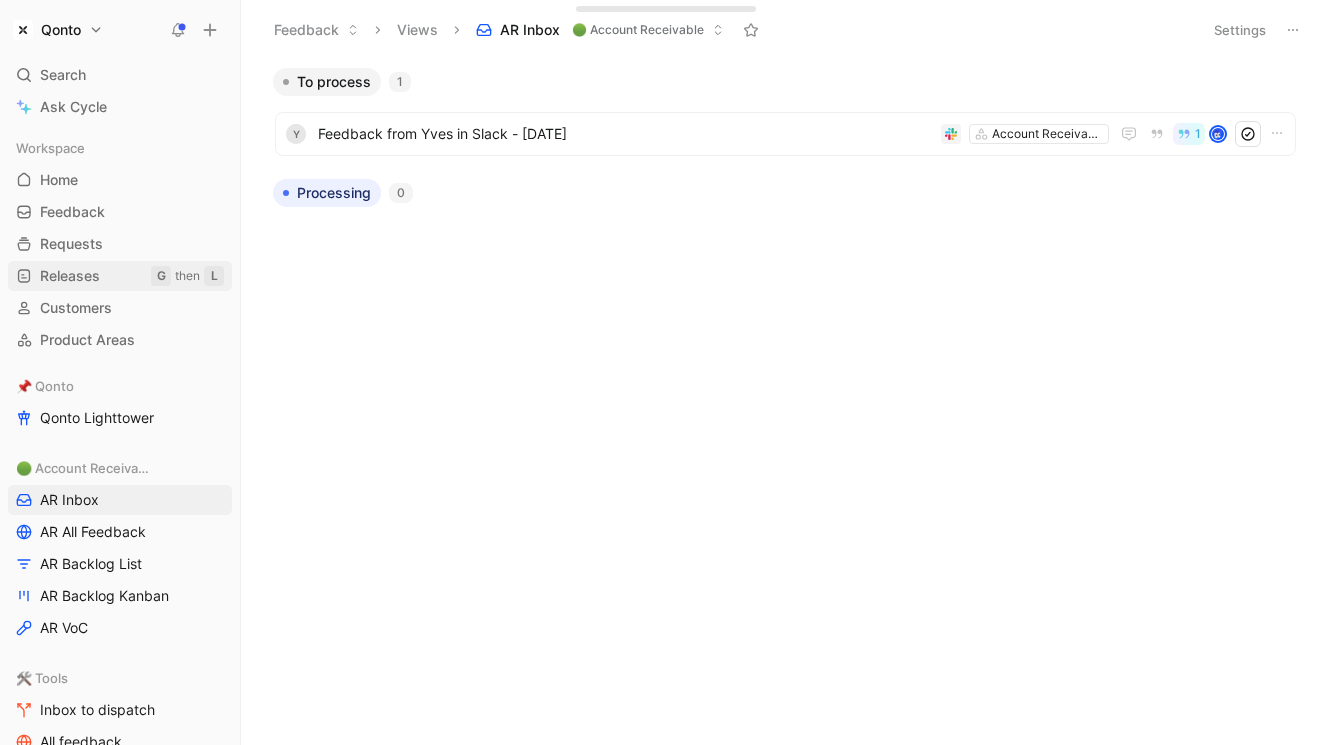 click on "Releases" at bounding box center [70, 276] 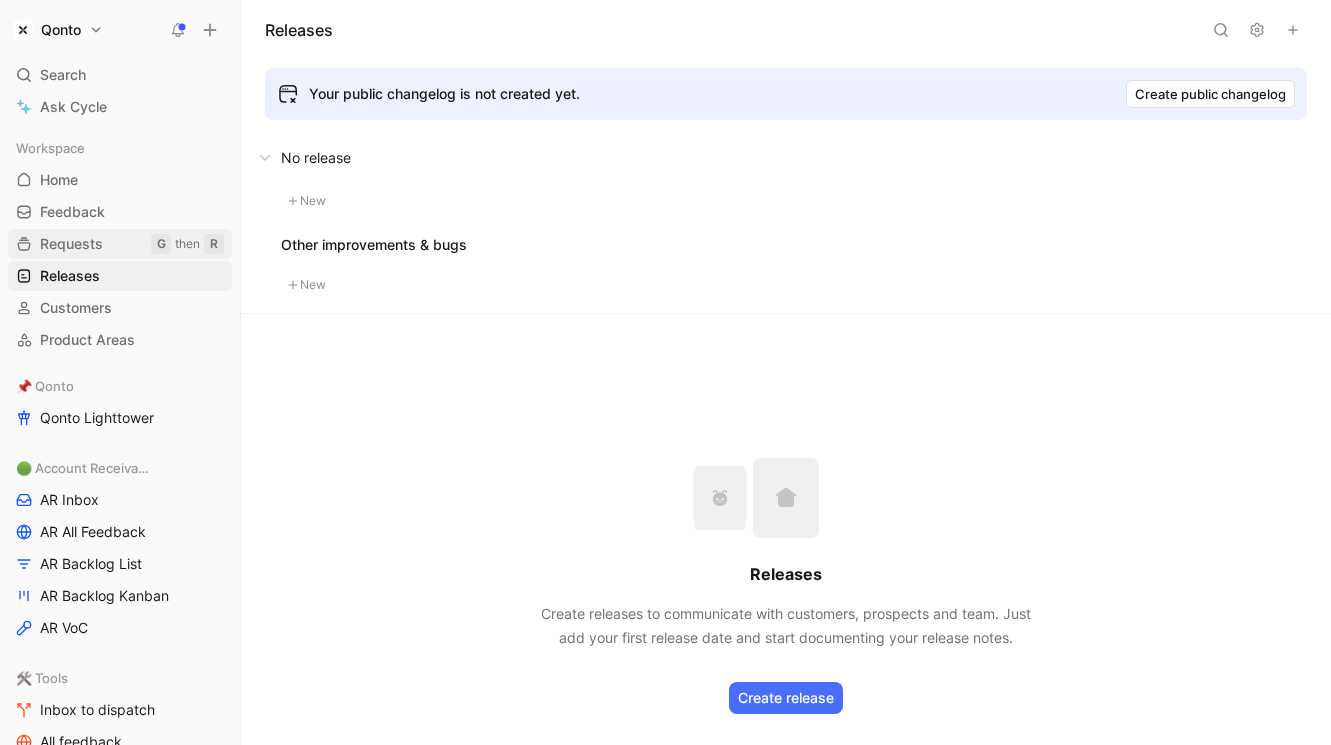 click on "Requests" at bounding box center (71, 244) 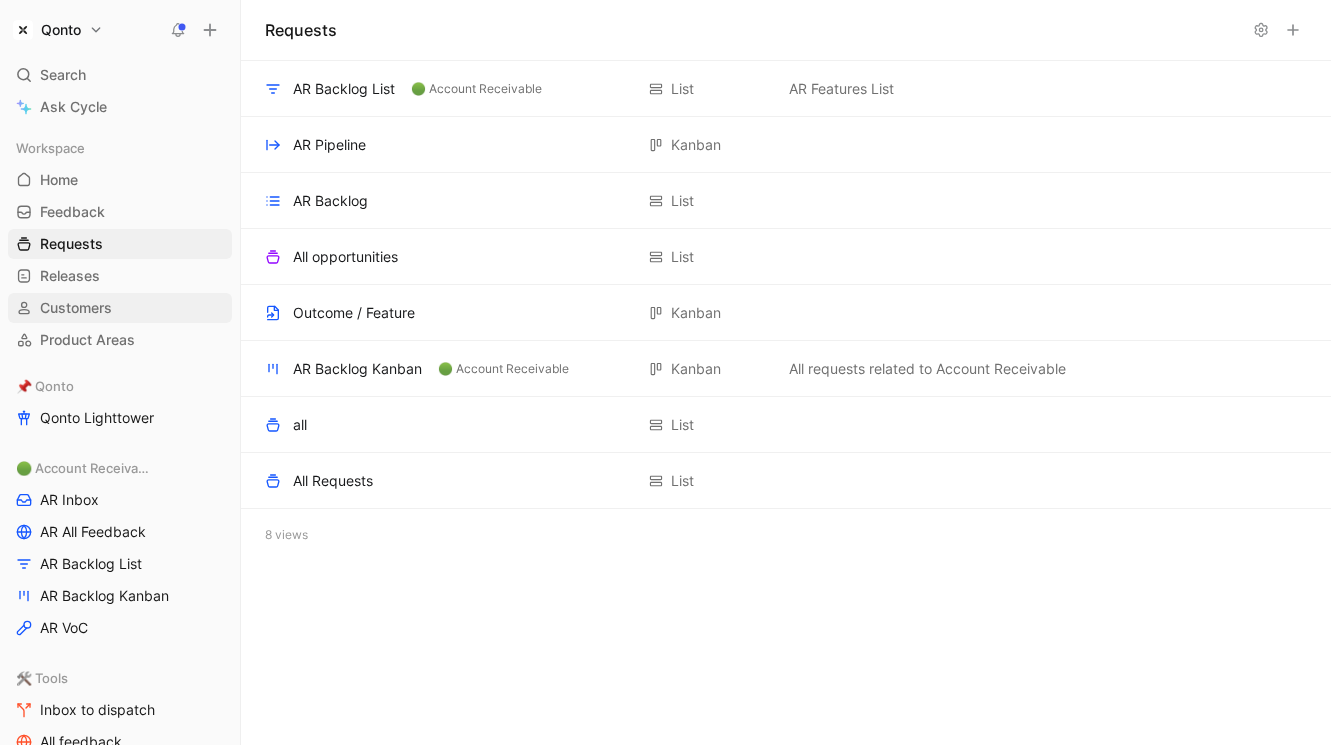 click on "Customers" at bounding box center [120, 308] 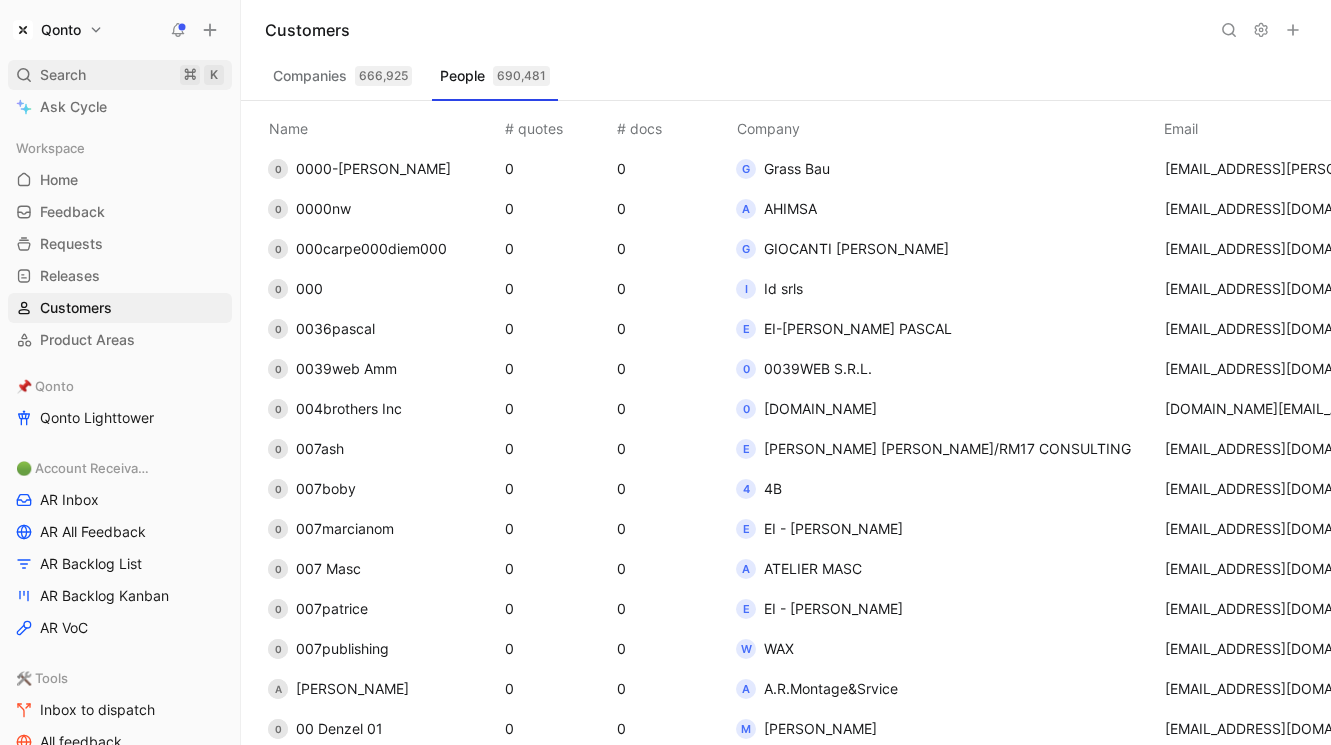 click on "Search ⌘ K" at bounding box center (120, 75) 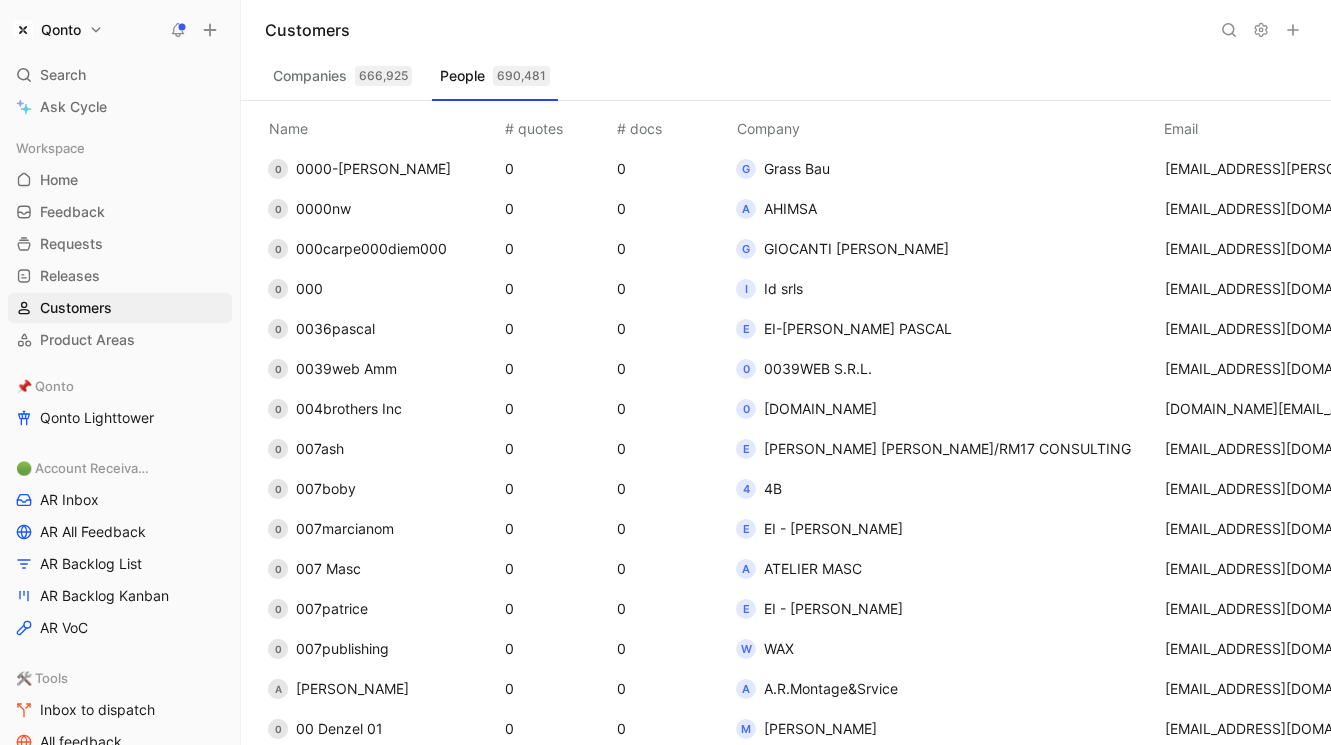 click on "Qonto Search ⌘ K Ask Cycle Workspace Home G then H Feedback G then F Requests G then R Releases G then L Customers Product Areas 📌 Qonto Qonto Lighttower 🟢 Account Receivable AR Inbox AR All Feedback AR Backlog List AR Backlog Kanban AR VoC 🛠️ Tools Inbox to dispatch All feedback
To pick up a draggable item, press the space bar.
While dragging, use the arrow keys to move the item.
Press space again to drop the item in its new position, or press escape to cancel.
Help center Invite member Customers Companies 666,925 People 690,481 Name # quotes # docs Company Email Linked profiles 0 0000-[PERSON_NAME] 0 0 G Grass Bau [EMAIL_ADDRESS][PERSON_NAME][DOMAIN_NAME] 0 0000nw 0 0 A AHIMSA [EMAIL_ADDRESS][DOMAIN_NAME] 0 000carpe000diem000 0 0 G GIOCANTI [PERSON_NAME] [EMAIL_ADDRESS][DOMAIN_NAME] 0 000 0 0 I Id srls [EMAIL_ADDRESS][DOMAIN_NAME] 0 0036pascal 0 0 E EI-[PERSON_NAME] PASCAL [EMAIL_ADDRESS][DOMAIN_NAME] 0 0039web Amm 0 0 0 0039WEB S.R.L. [EMAIL_ADDRESS][DOMAIN_NAME] 0 004brothers Inc 0 0 0 [DOMAIN_NAME] 0 007ash 0 0" at bounding box center (665, 372) 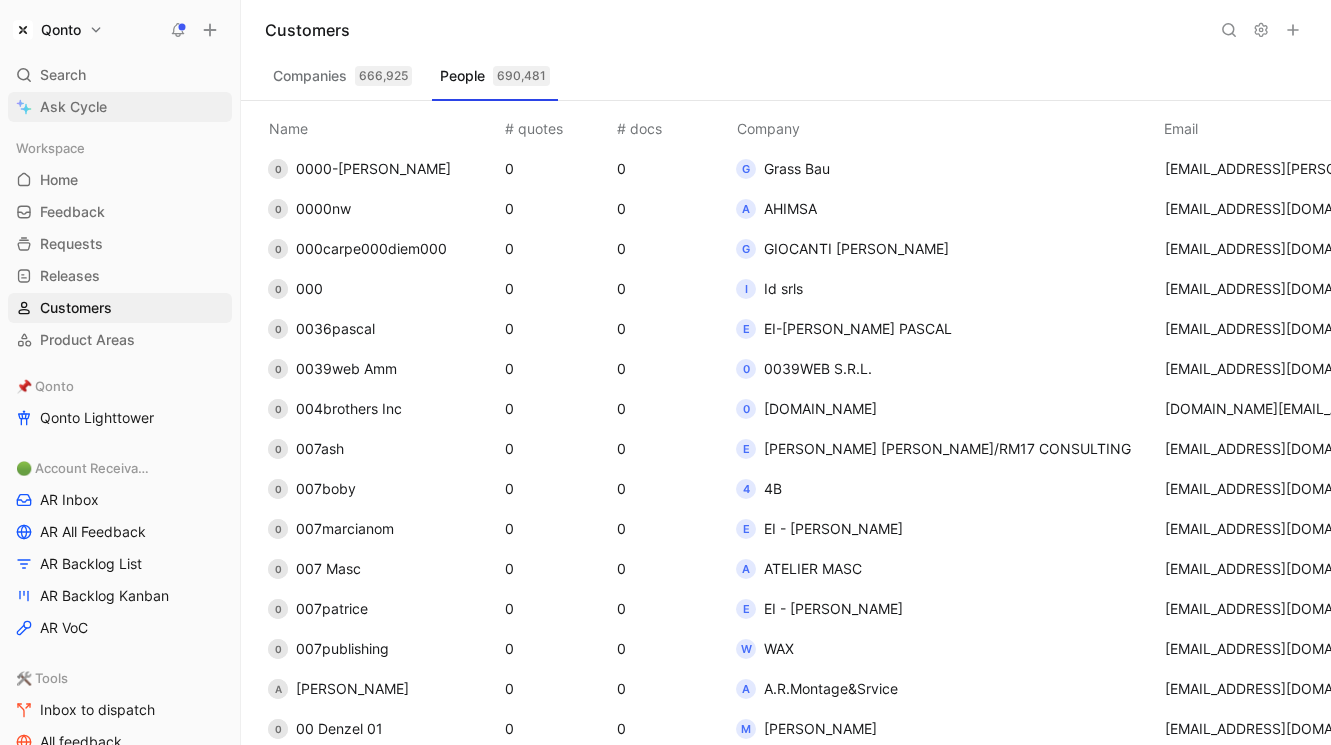 click on "Ask Cycle" at bounding box center [73, 107] 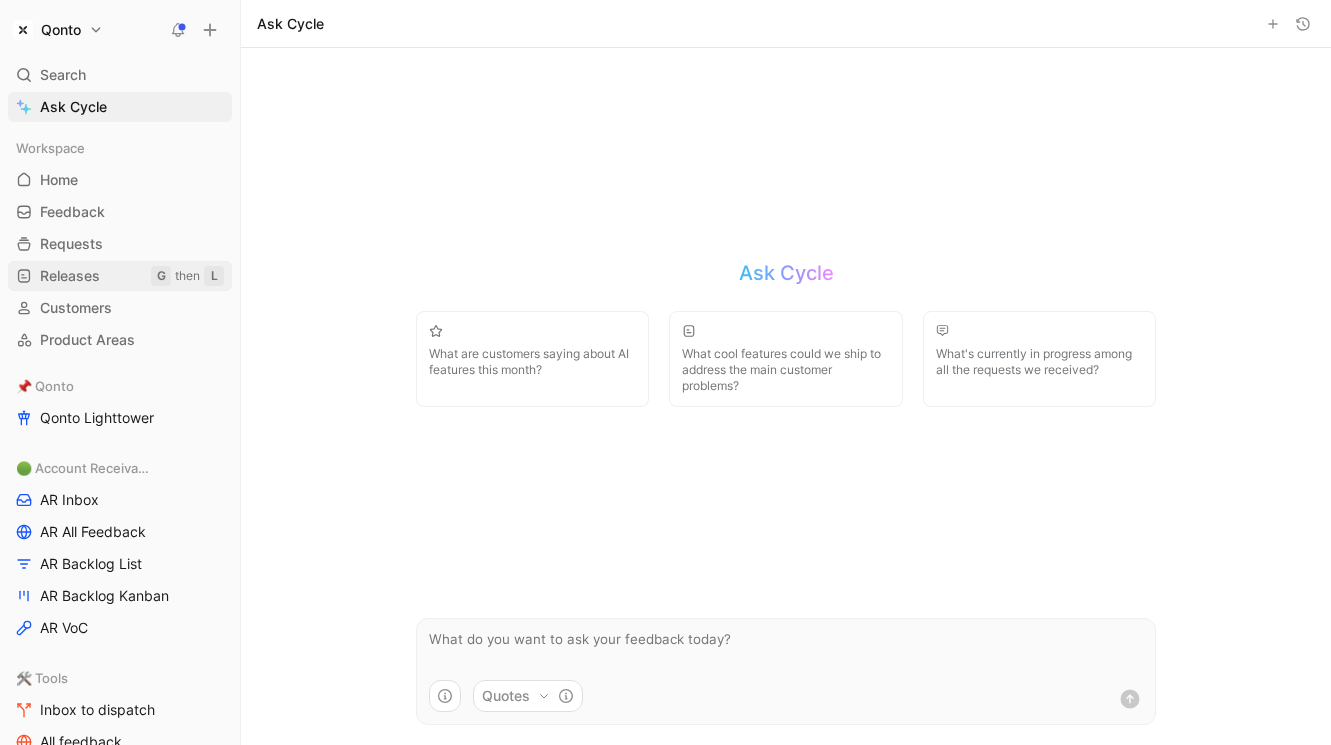 click on "Releases G then L" at bounding box center (120, 276) 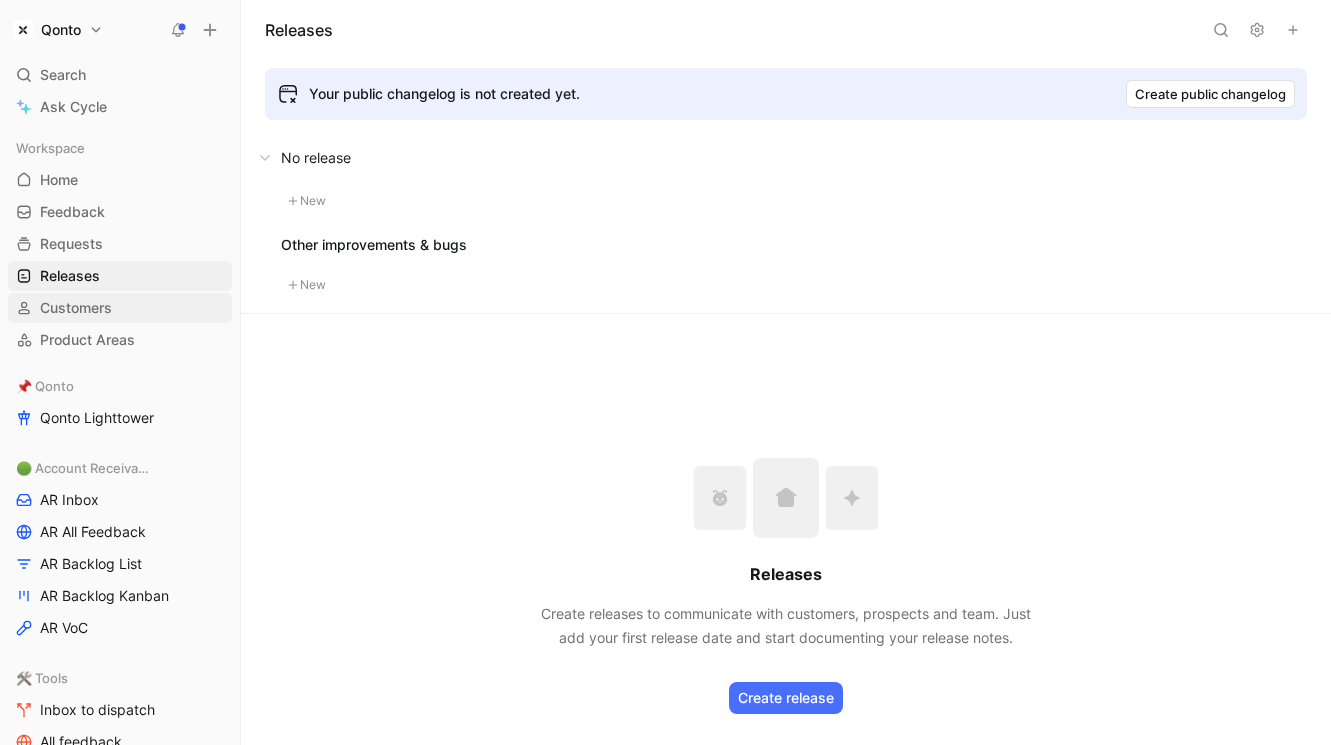 click on "Customers" at bounding box center (76, 308) 